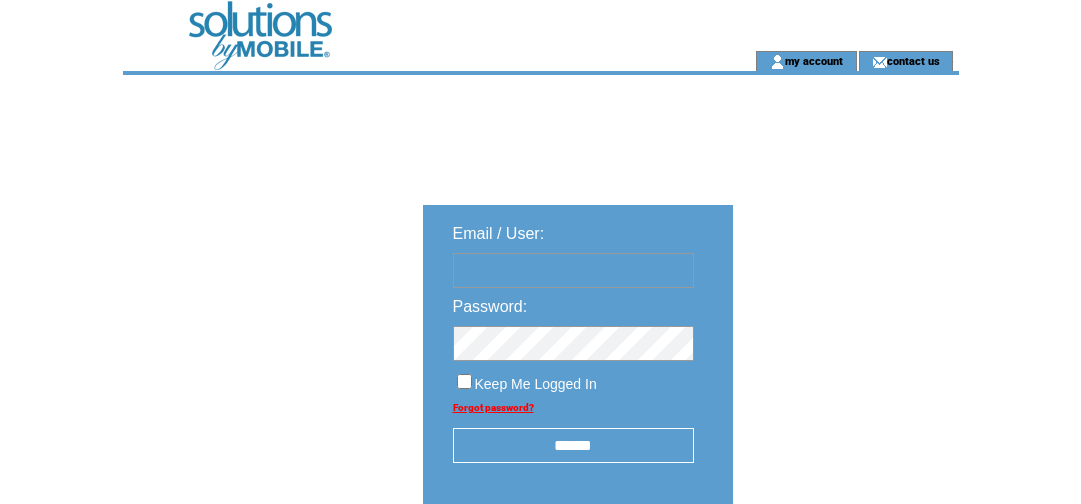 scroll, scrollTop: 0, scrollLeft: 0, axis: both 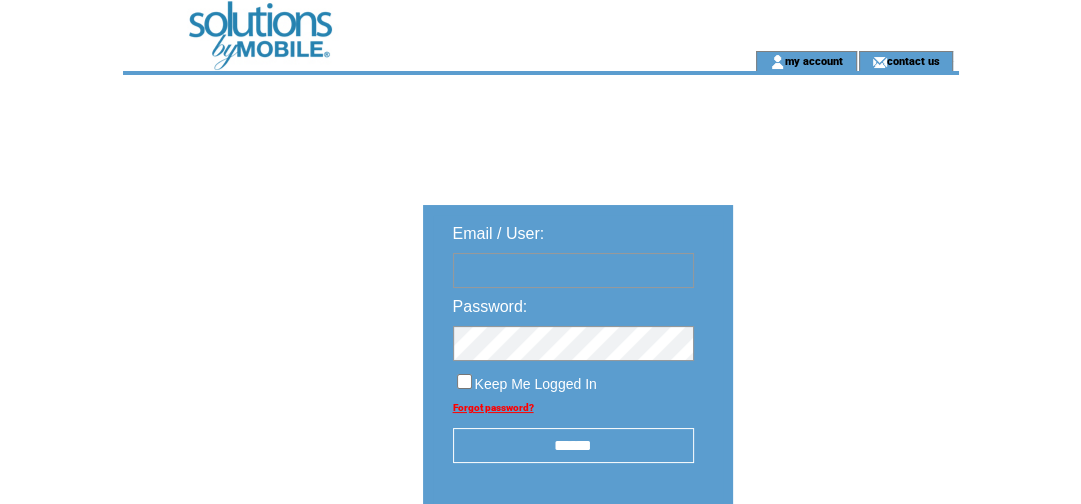 type on "**********" 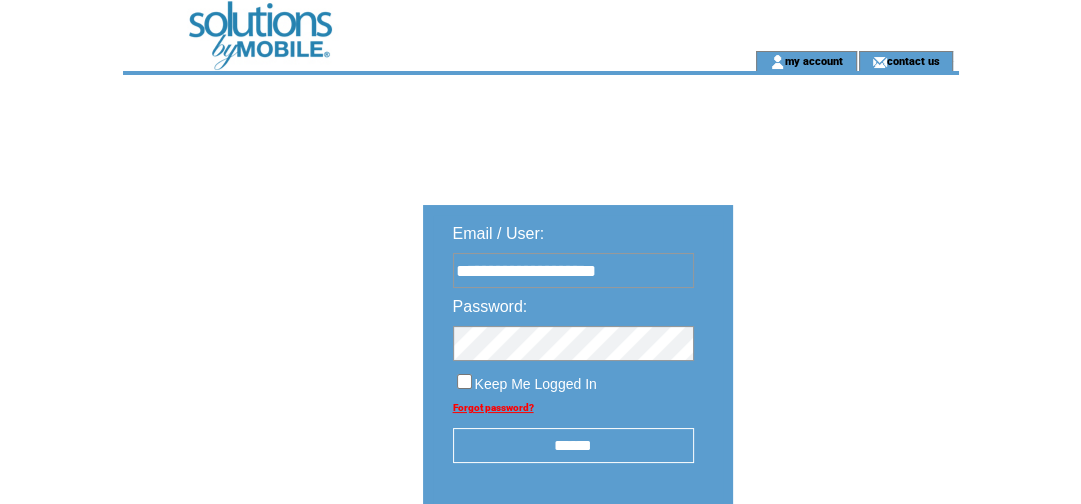 click on "******" at bounding box center [573, 445] 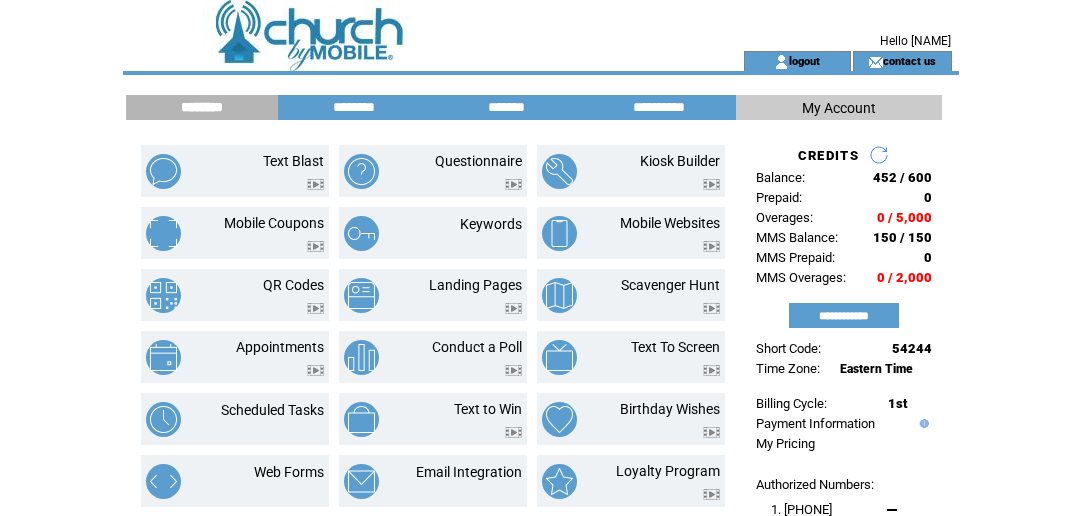 scroll, scrollTop: 0, scrollLeft: 0, axis: both 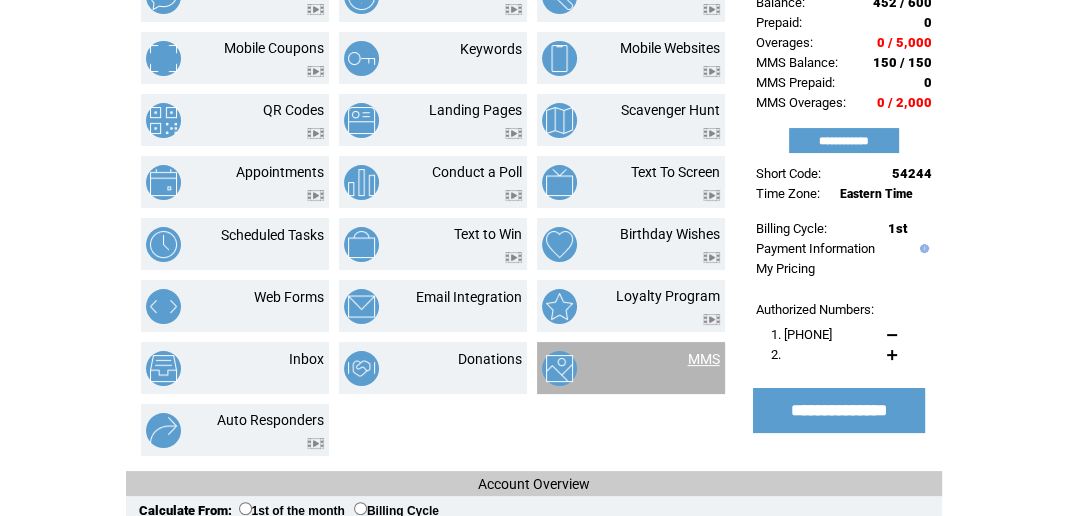 click on "MMS" at bounding box center [704, 359] 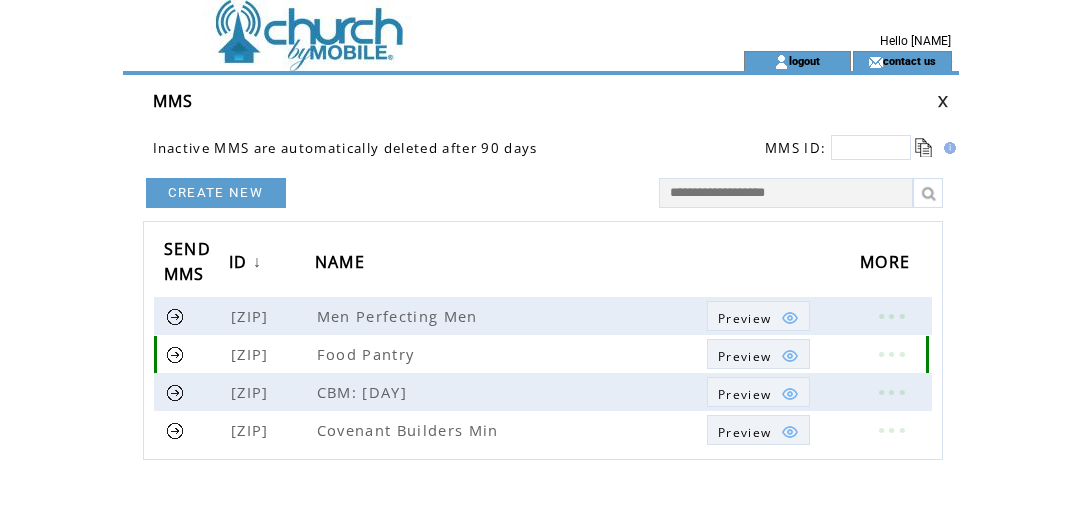 scroll, scrollTop: 0, scrollLeft: 0, axis: both 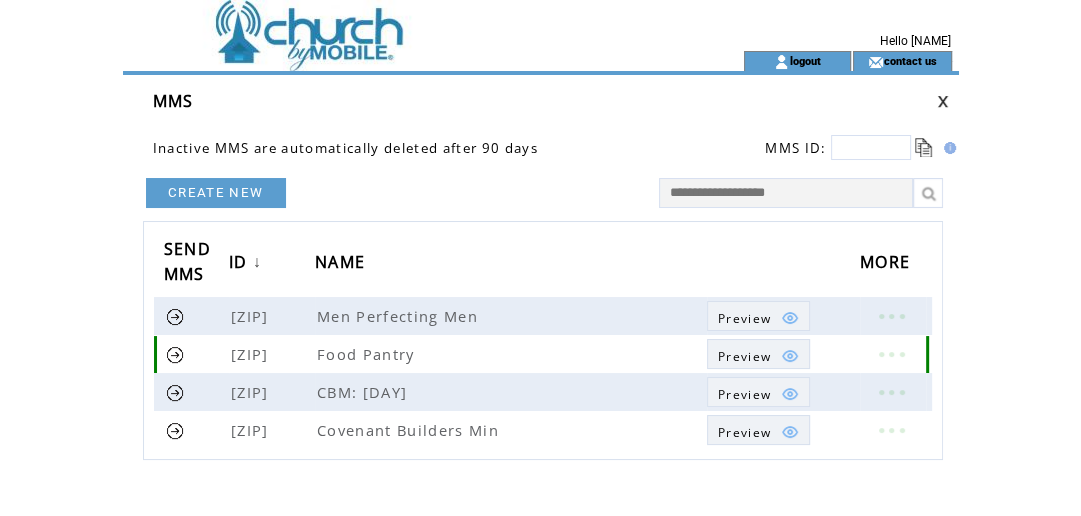 click on "Preview" at bounding box center (744, 356) 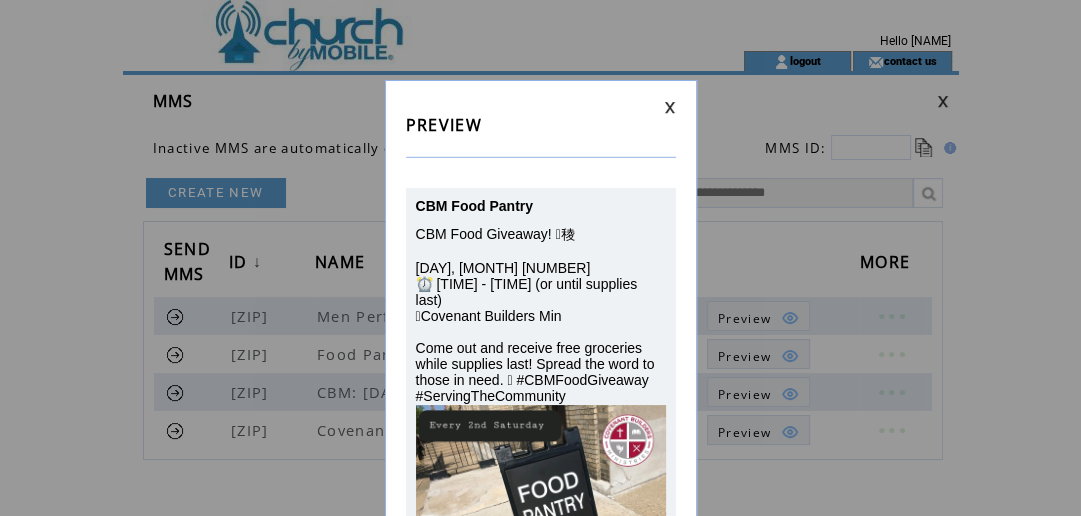 click at bounding box center (541, 107) 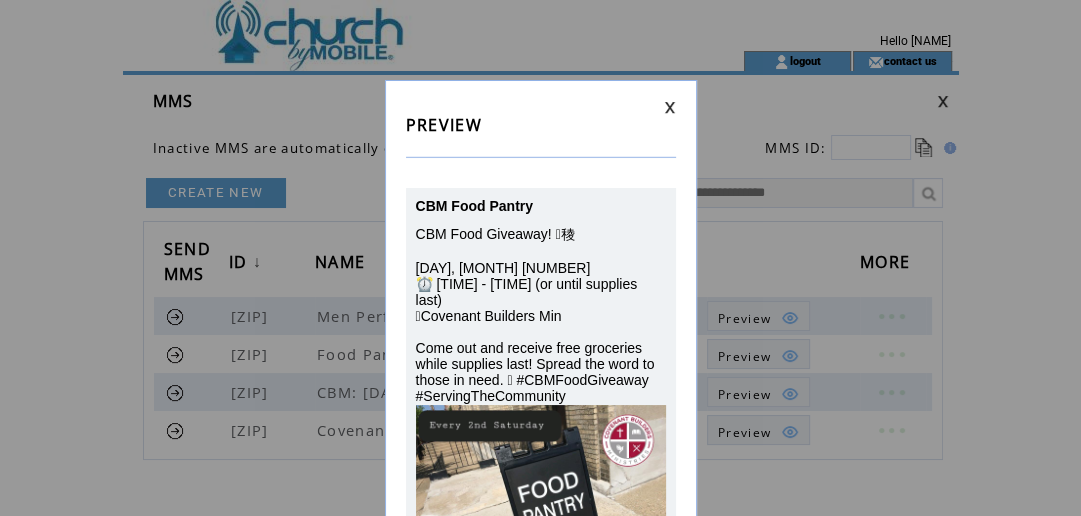 click at bounding box center [670, 107] 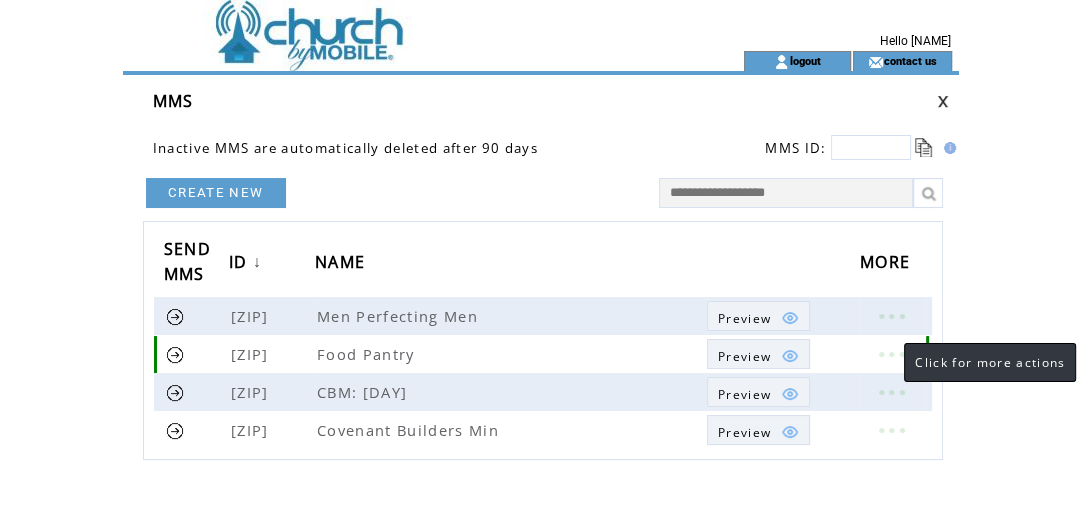click at bounding box center [891, 354] 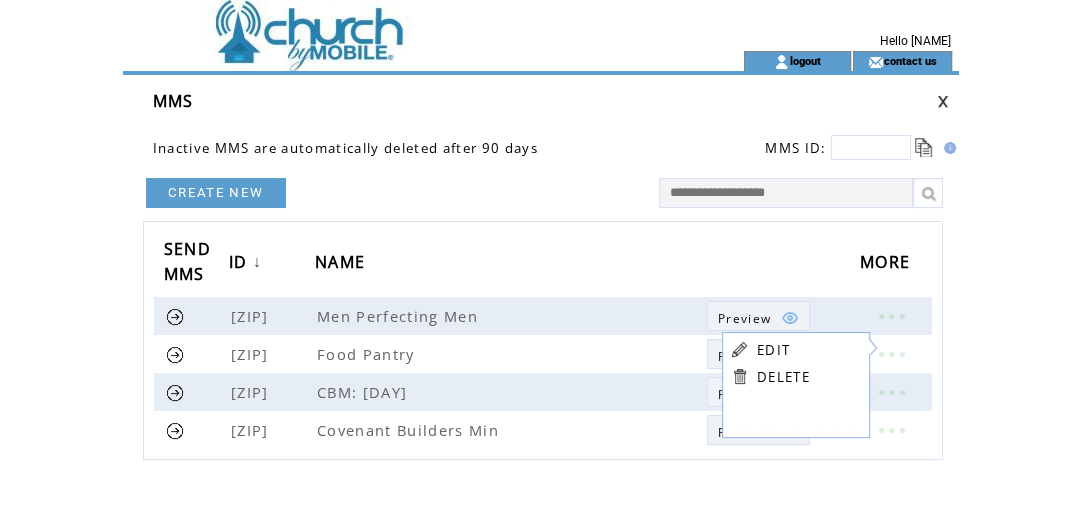 click on "EDIT" at bounding box center [773, 350] 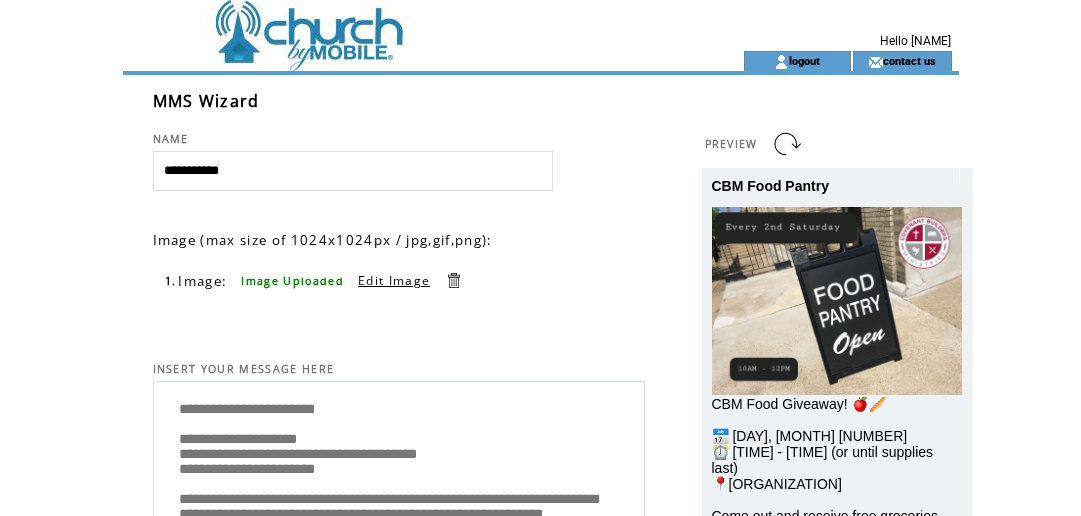 scroll, scrollTop: 0, scrollLeft: 0, axis: both 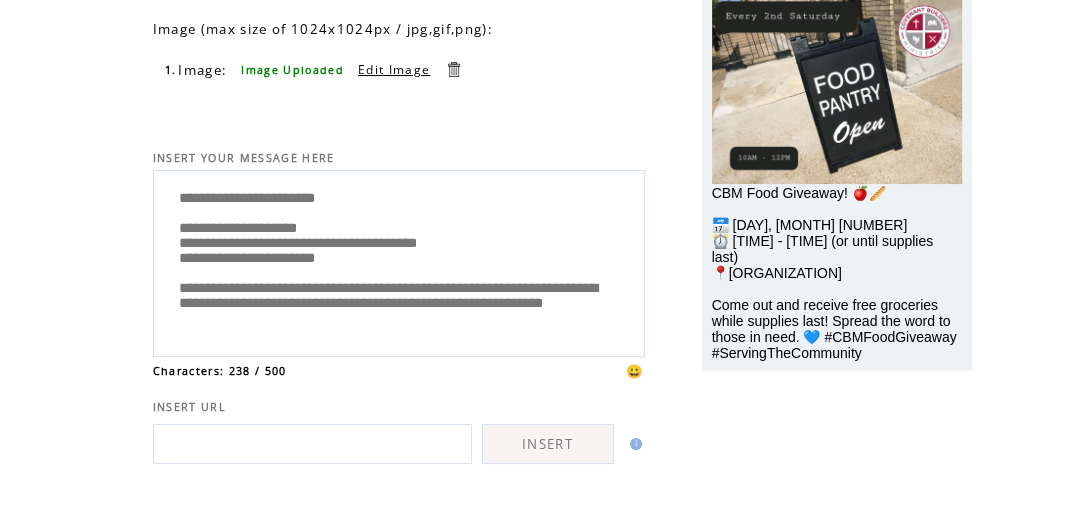 drag, startPoint x: 352, startPoint y: 240, endPoint x: 206, endPoint y: 242, distance: 146.0137 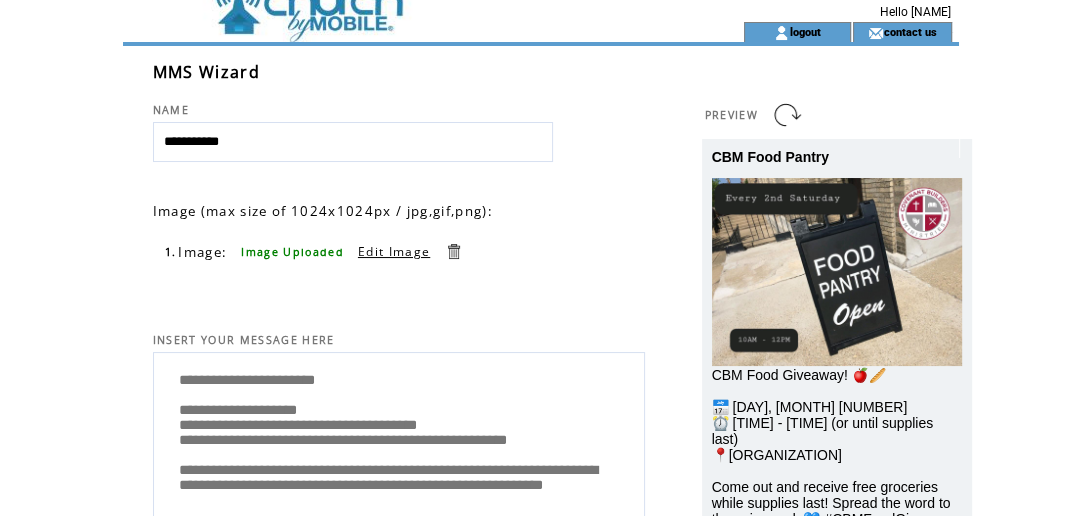 scroll, scrollTop: 19, scrollLeft: 0, axis: vertical 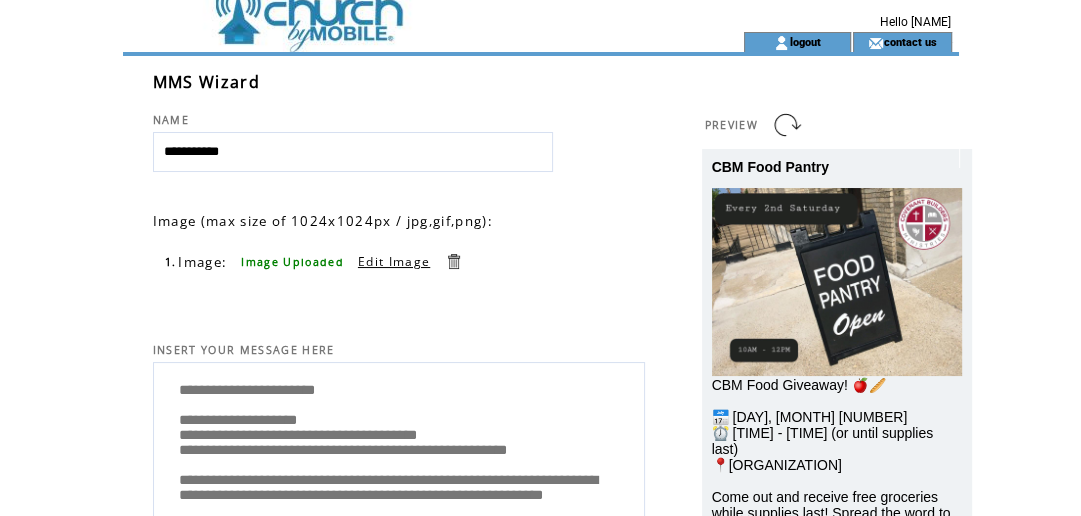 type on "**********" 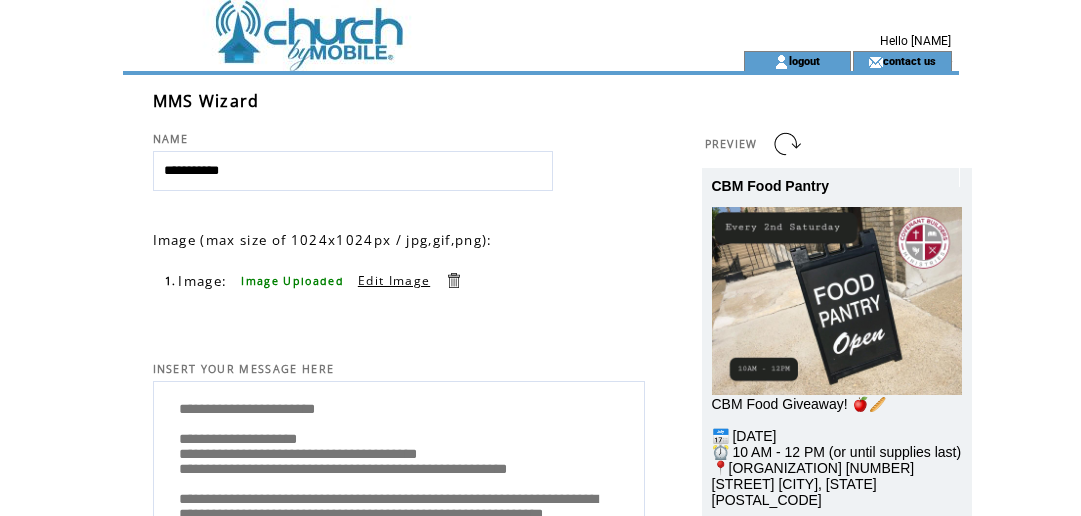 scroll, scrollTop: 0, scrollLeft: 0, axis: both 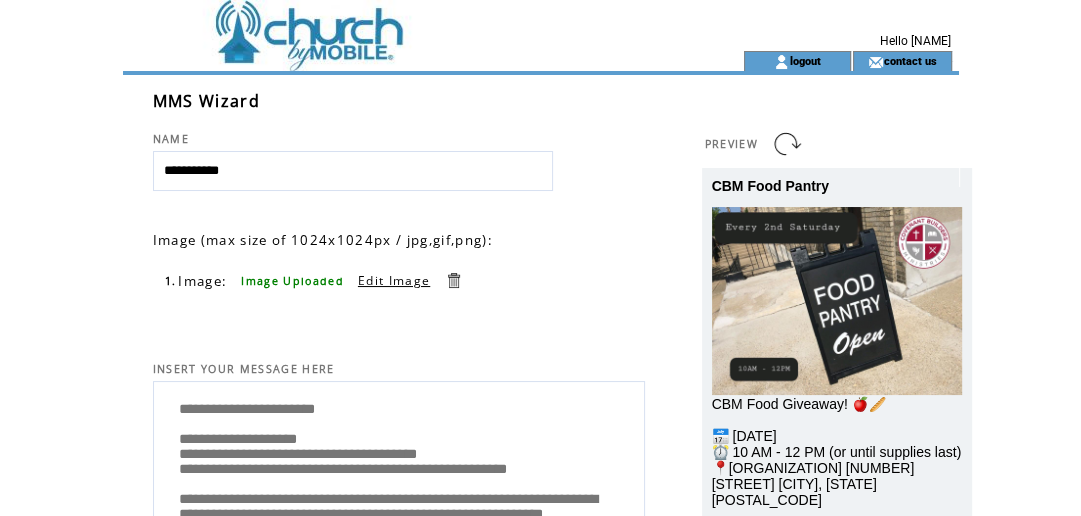 click on "**********" 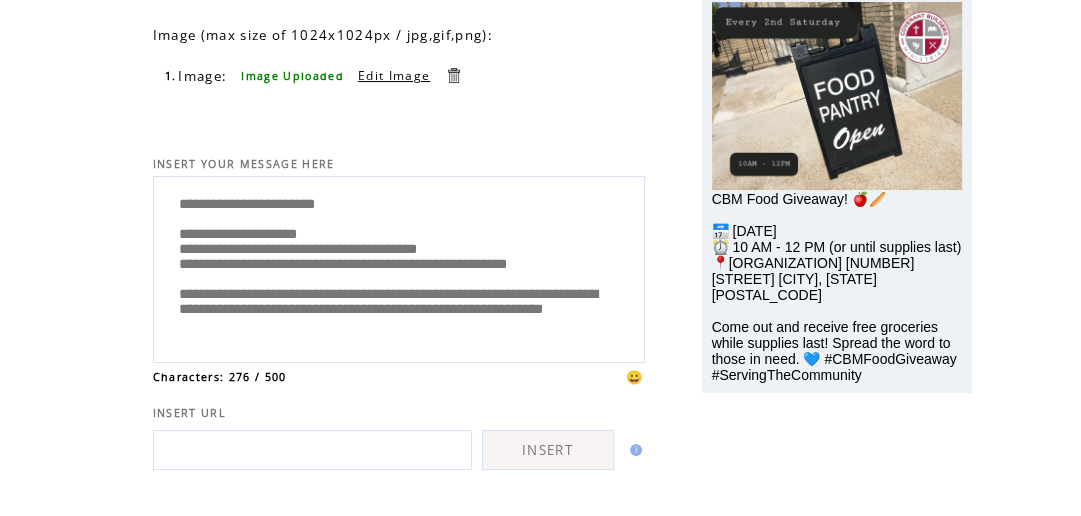 scroll, scrollTop: 240, scrollLeft: 0, axis: vertical 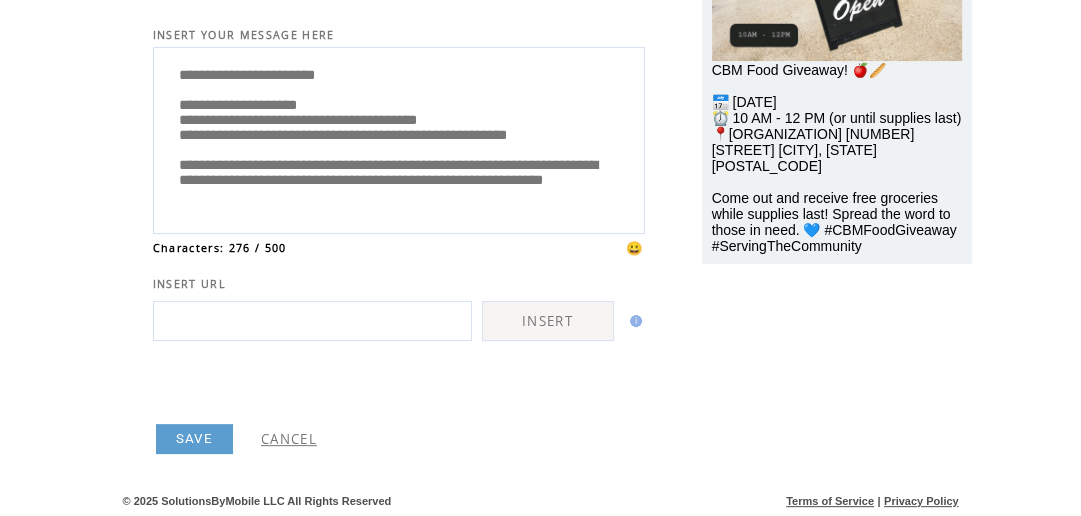 click on "SAVE" at bounding box center (194, 439) 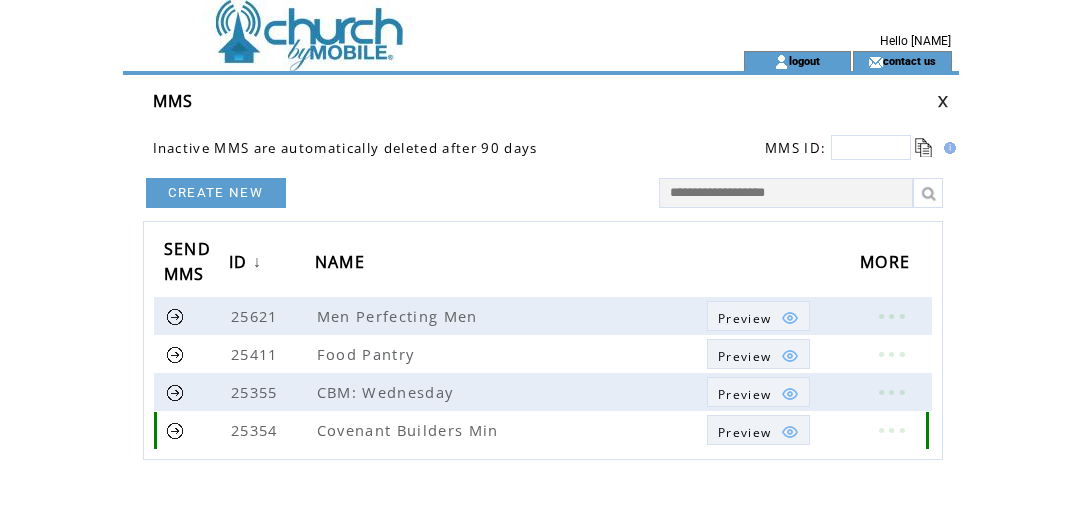 scroll, scrollTop: 0, scrollLeft: 0, axis: both 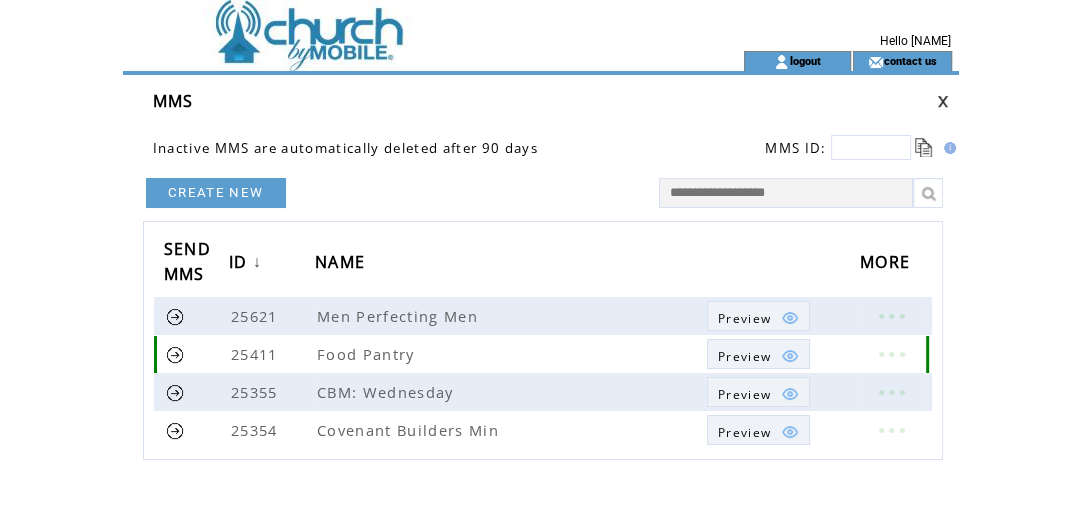 click at bounding box center [175, 354] 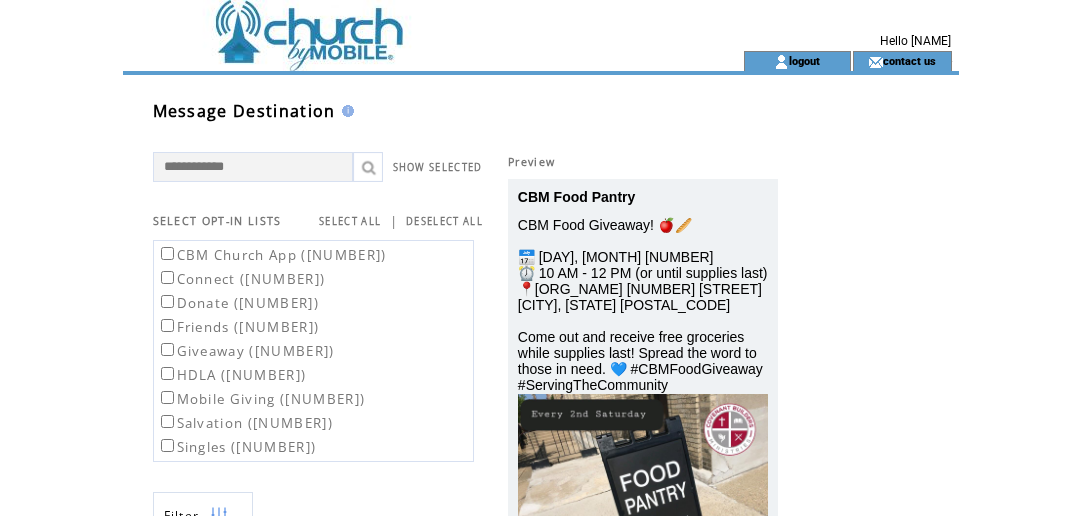 scroll, scrollTop: 0, scrollLeft: 0, axis: both 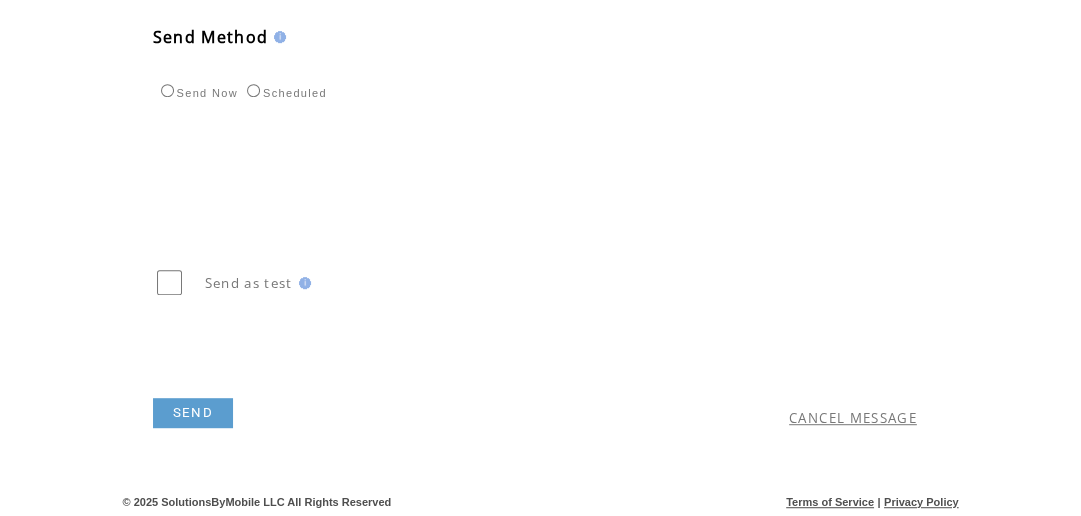click on "SEND" at bounding box center [193, 413] 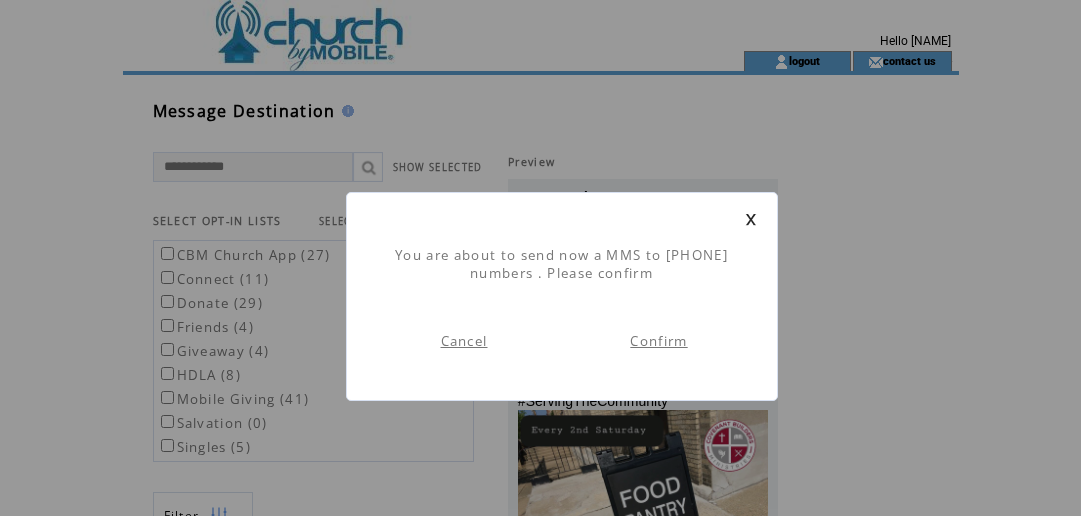 scroll, scrollTop: 0, scrollLeft: 0, axis: both 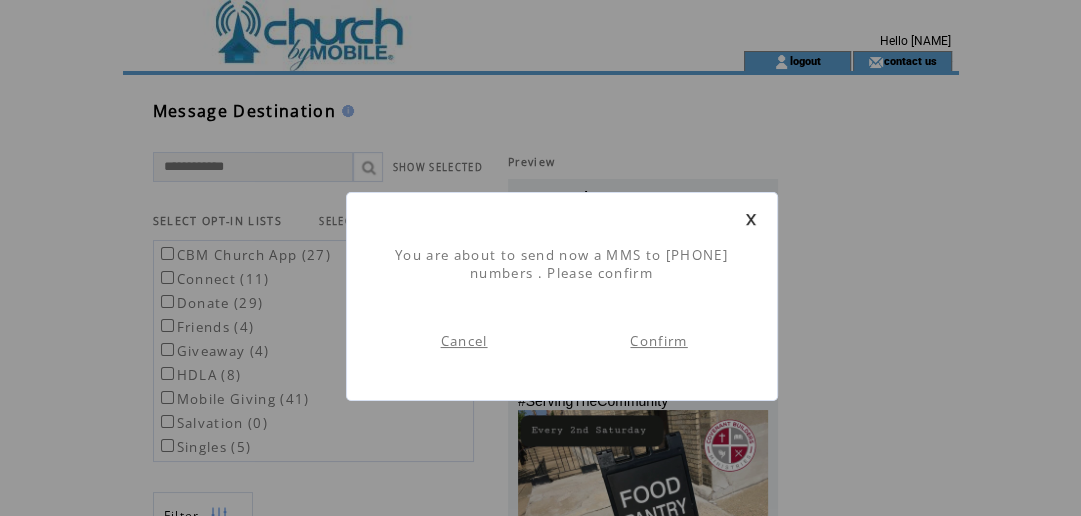 click on "Confirm" at bounding box center [658, 341] 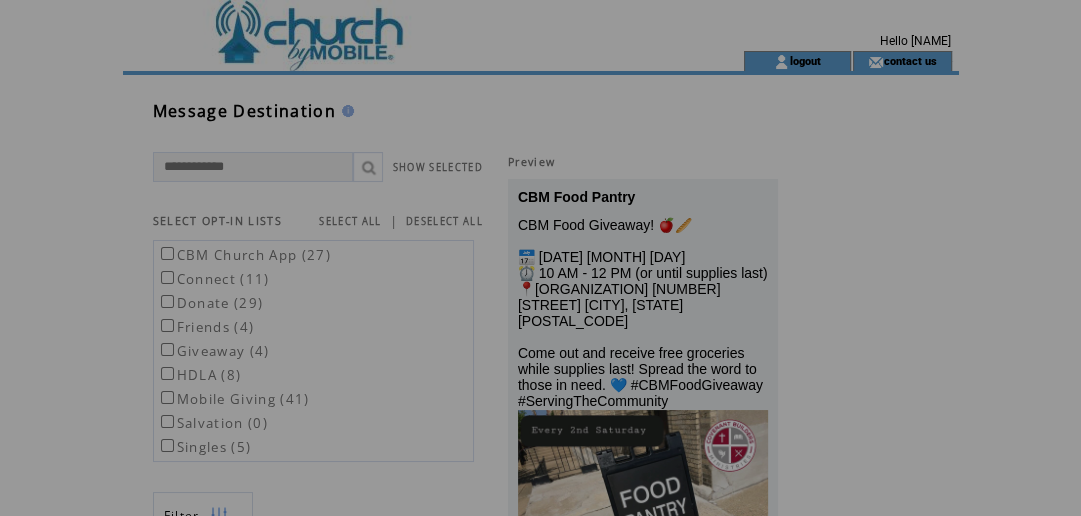 scroll, scrollTop: 0, scrollLeft: 0, axis: both 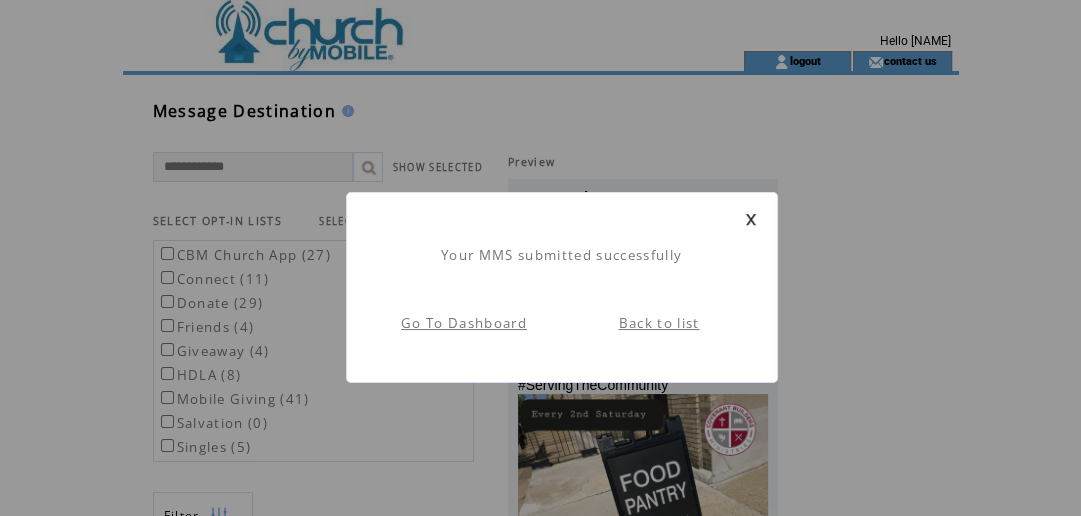 click on "Back to list" at bounding box center (659, 323) 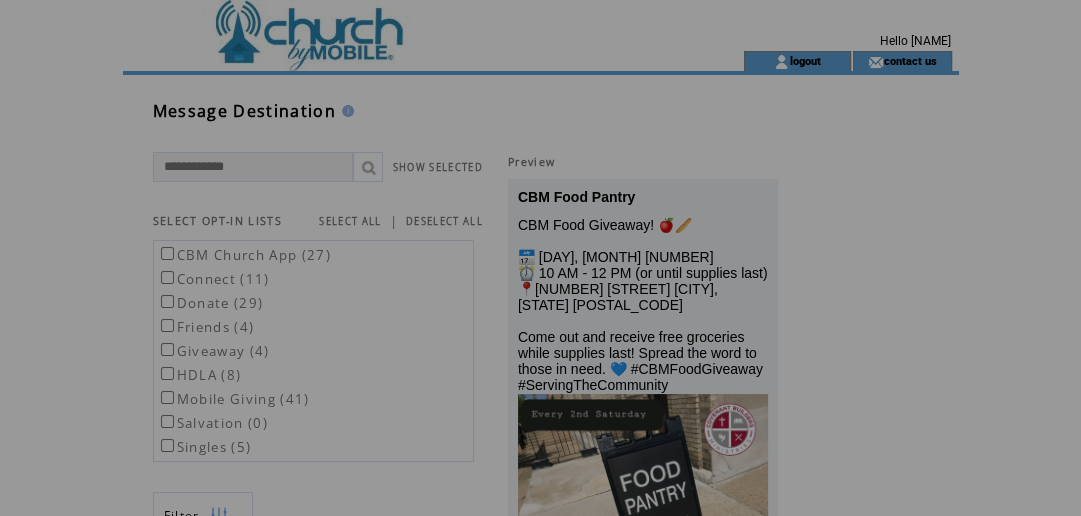 scroll, scrollTop: 0, scrollLeft: 0, axis: both 